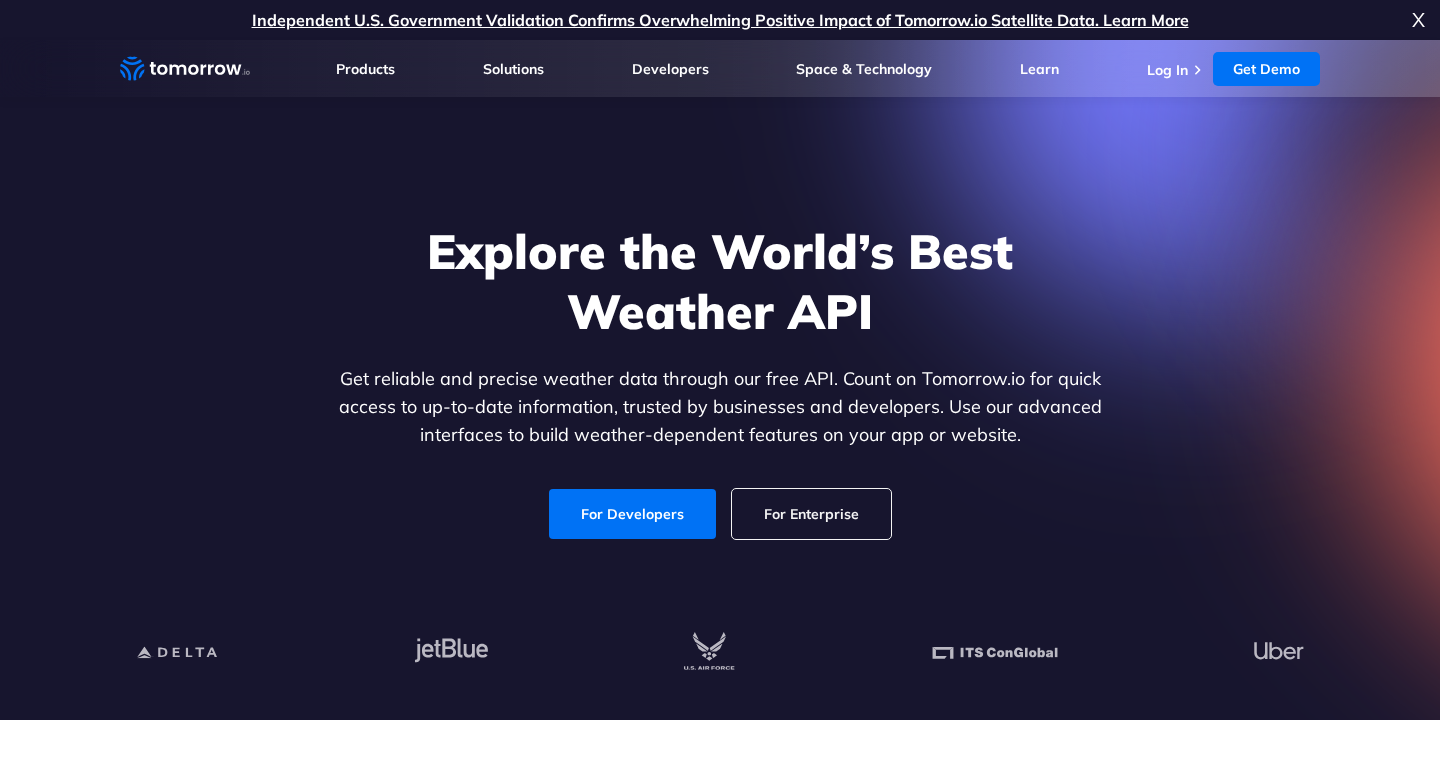 scroll, scrollTop: 0, scrollLeft: 0, axis: both 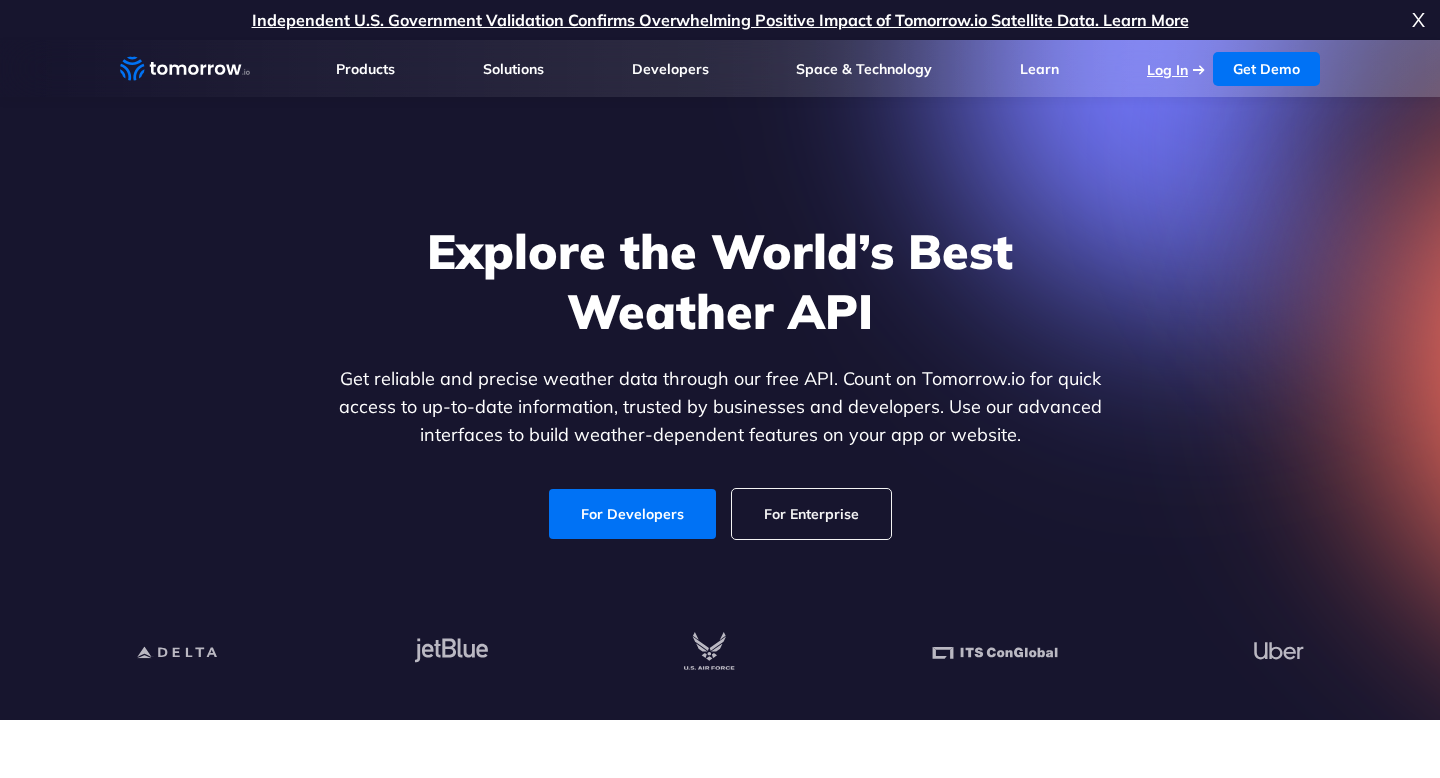 click on "Log In" at bounding box center (1167, 70) 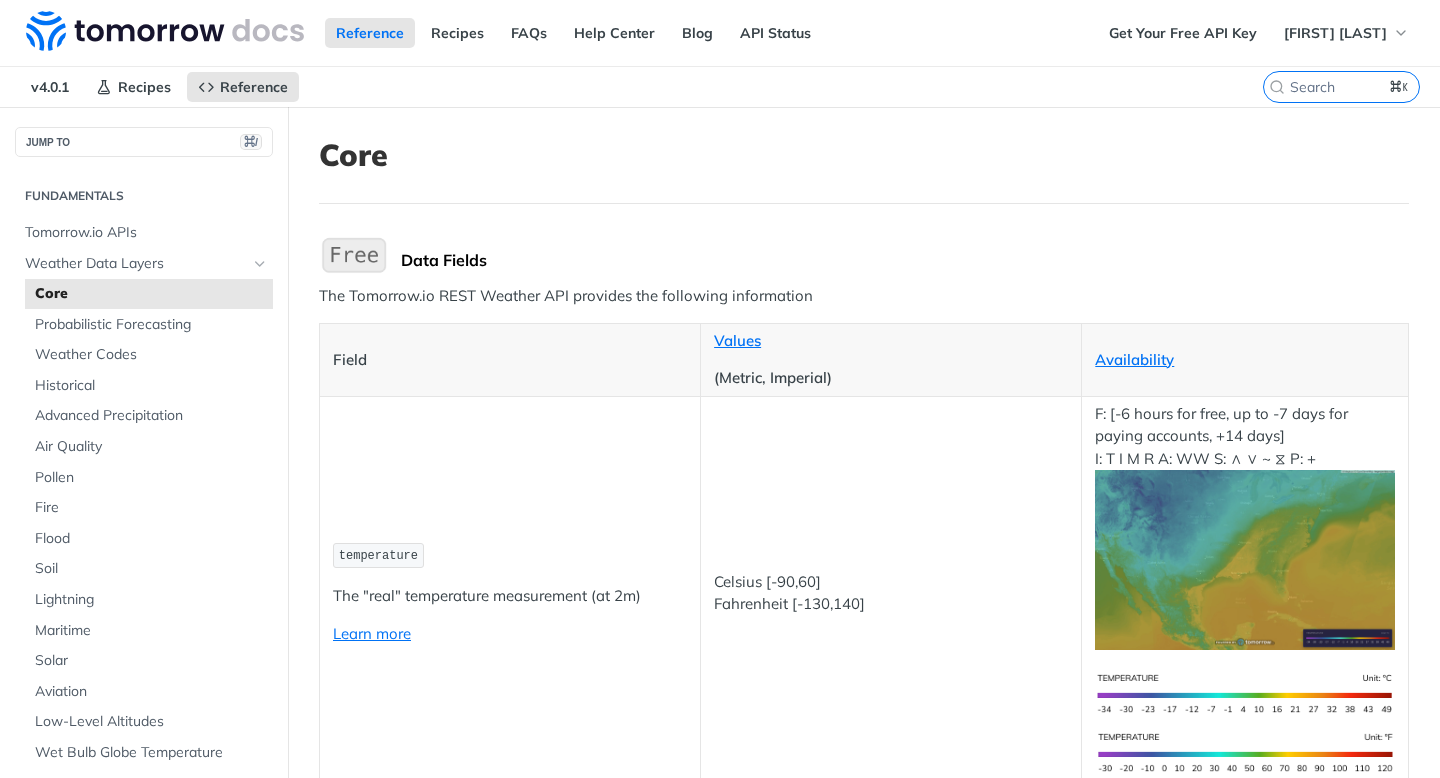 scroll, scrollTop: 0, scrollLeft: 0, axis: both 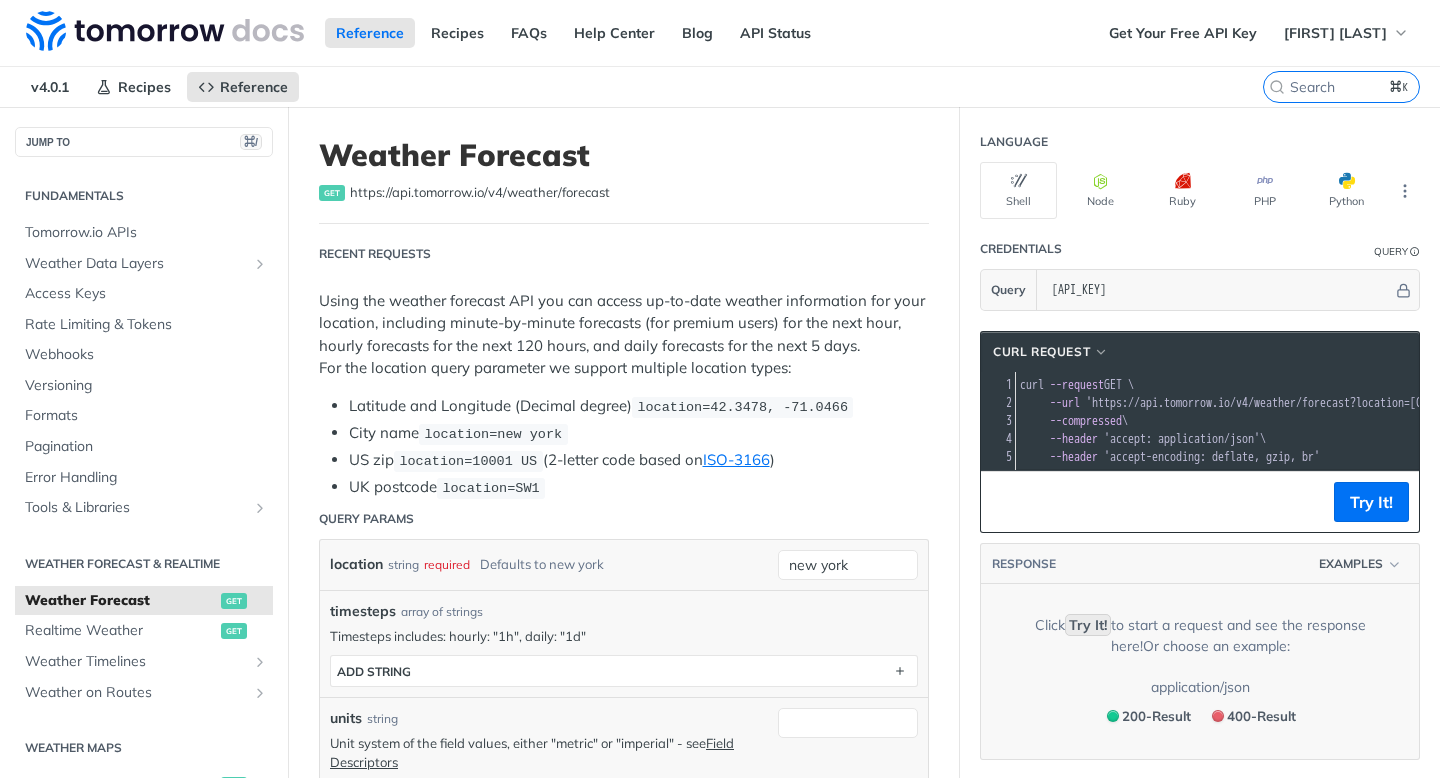 click on "Latitude and Longitude (Decimal degree)  location=42.3478, -71.0466
City name  location=new york
US zip  location=10001 US (2-letter code based on  ISO-3166 )
UK postcode  location=SW1" at bounding box center [624, 447] 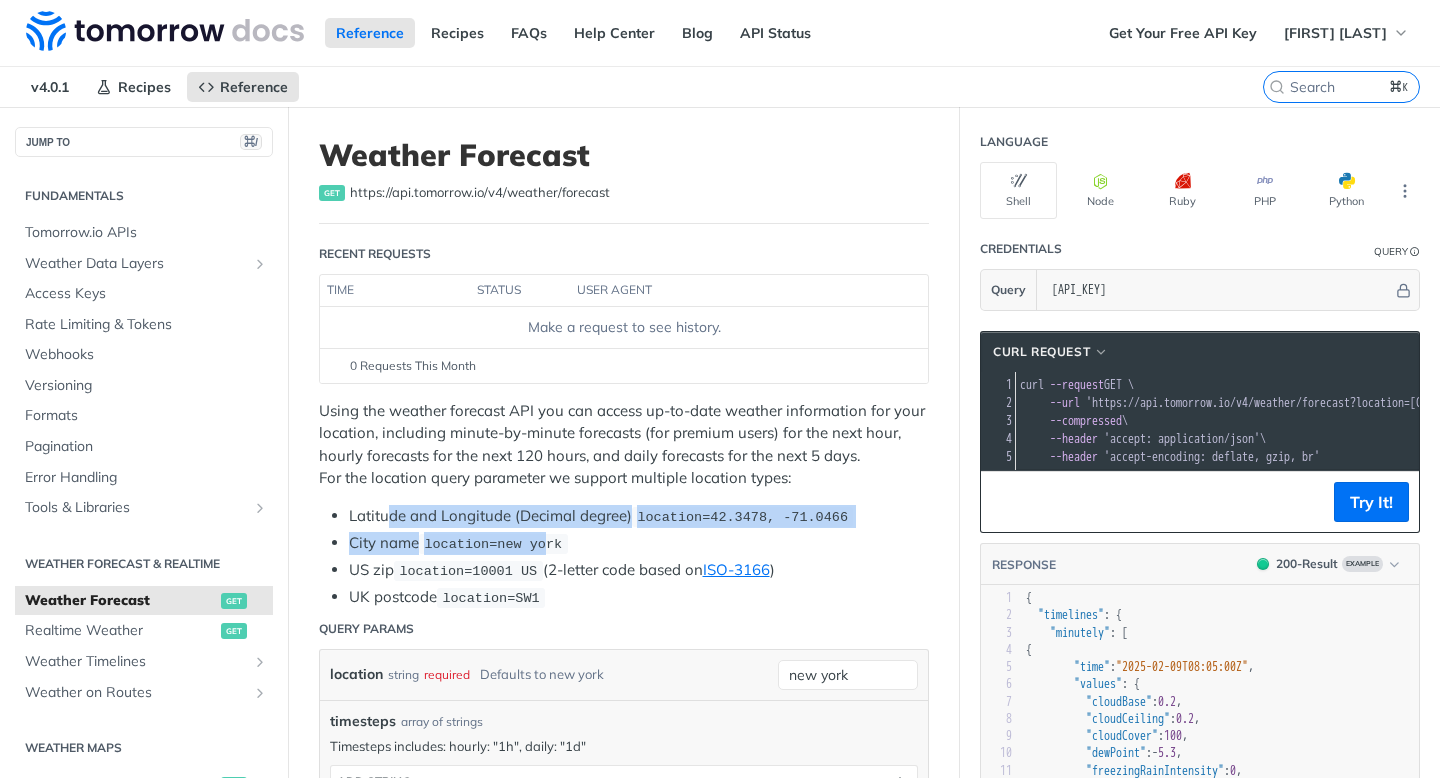 scroll, scrollTop: 45, scrollLeft: 0, axis: vertical 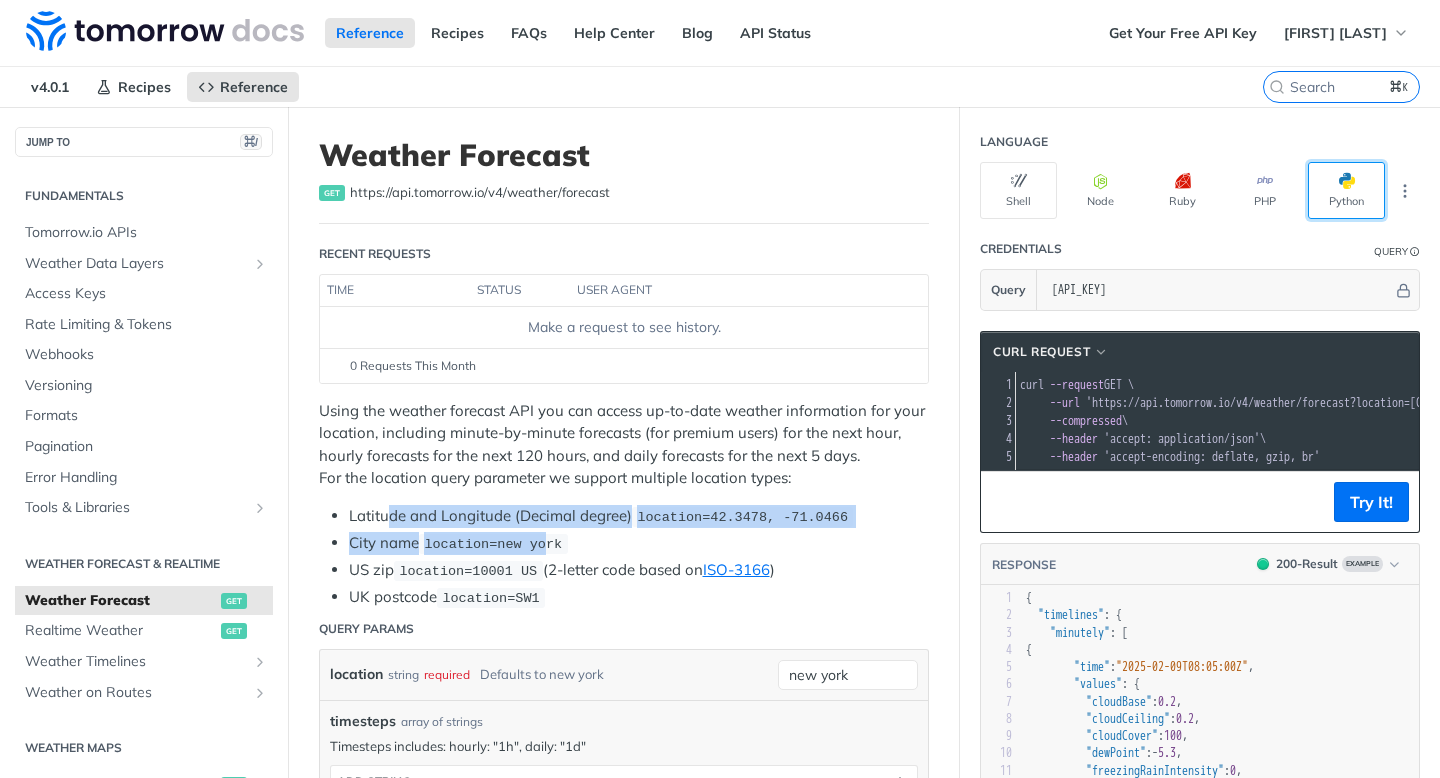 click on "Python" at bounding box center (1346, 190) 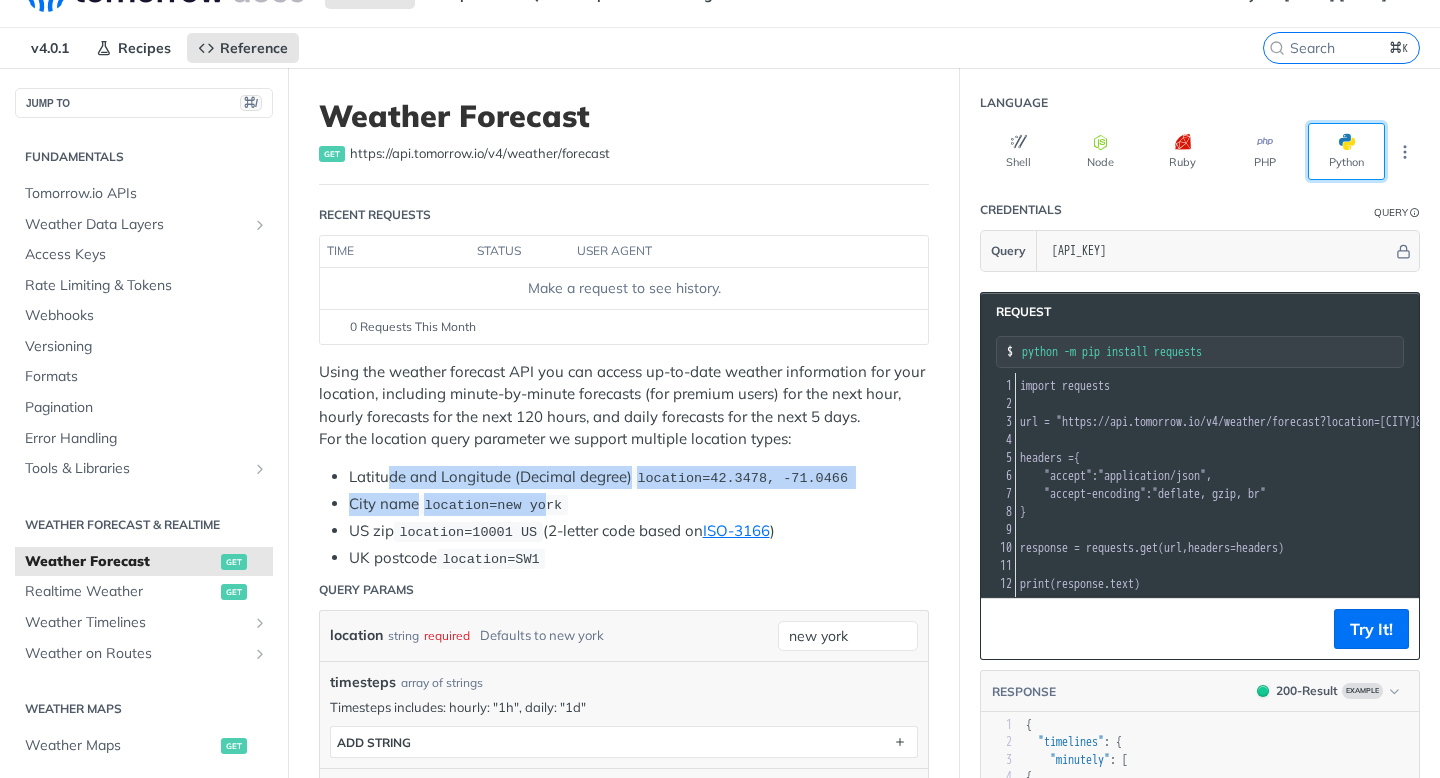 scroll, scrollTop: 37, scrollLeft: 0, axis: vertical 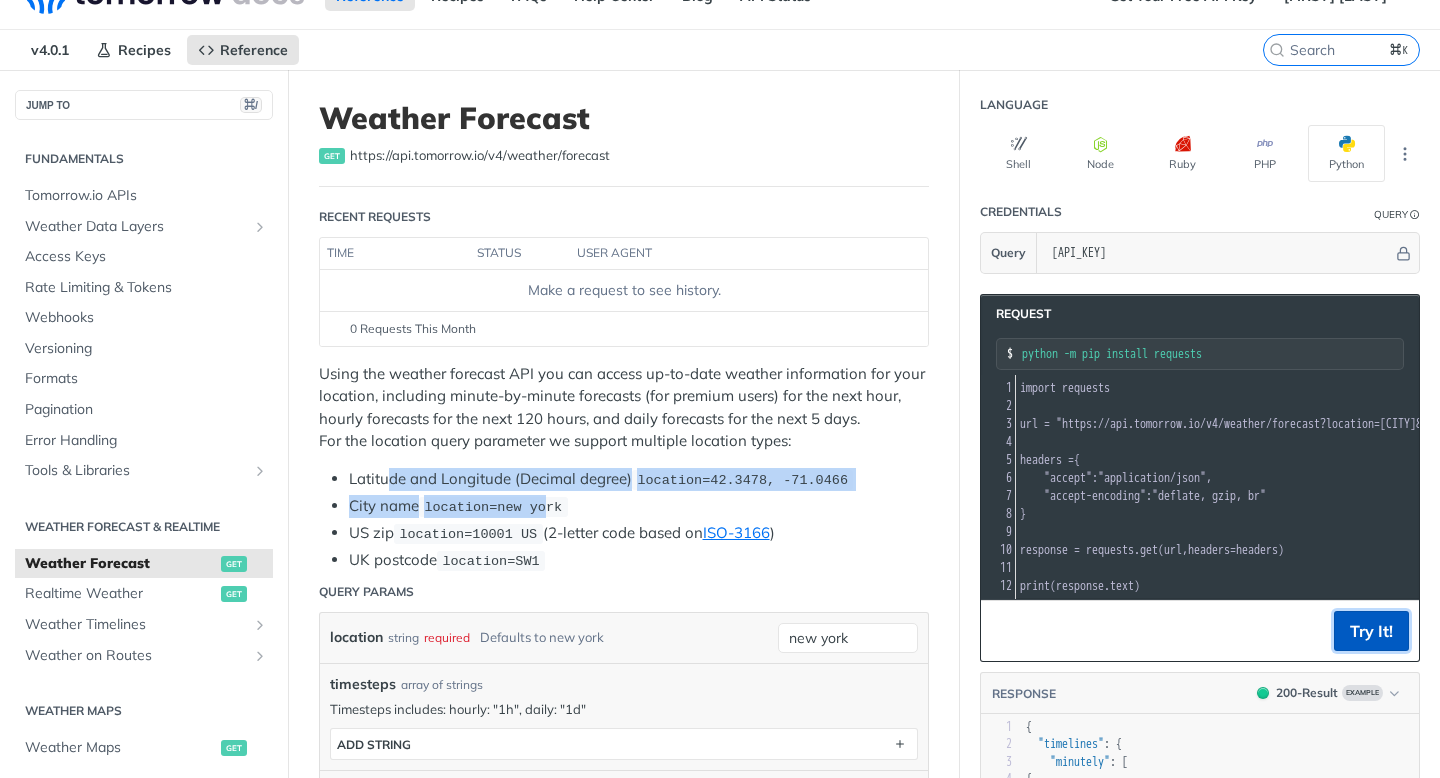 click on "Try It!" at bounding box center (1371, 631) 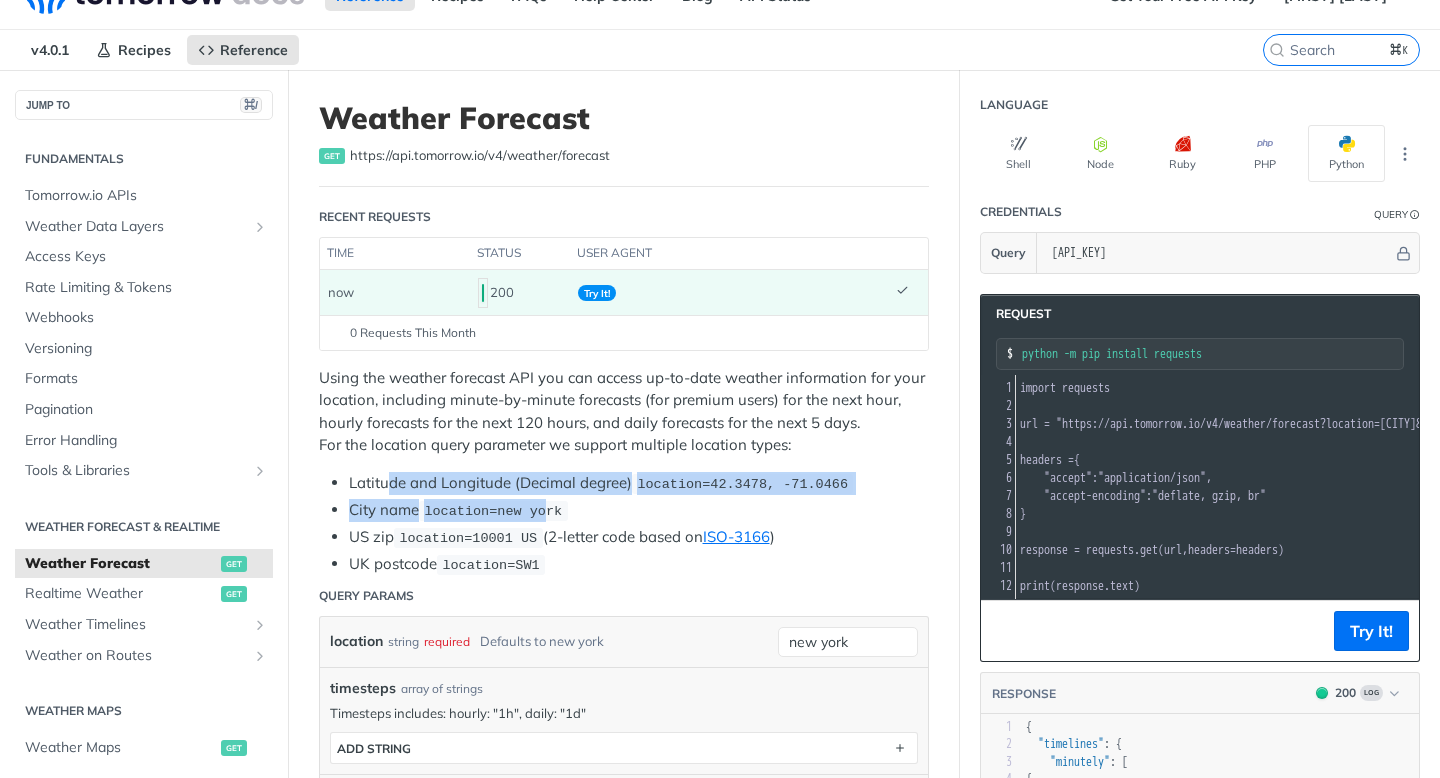 scroll, scrollTop: 160, scrollLeft: 0, axis: vertical 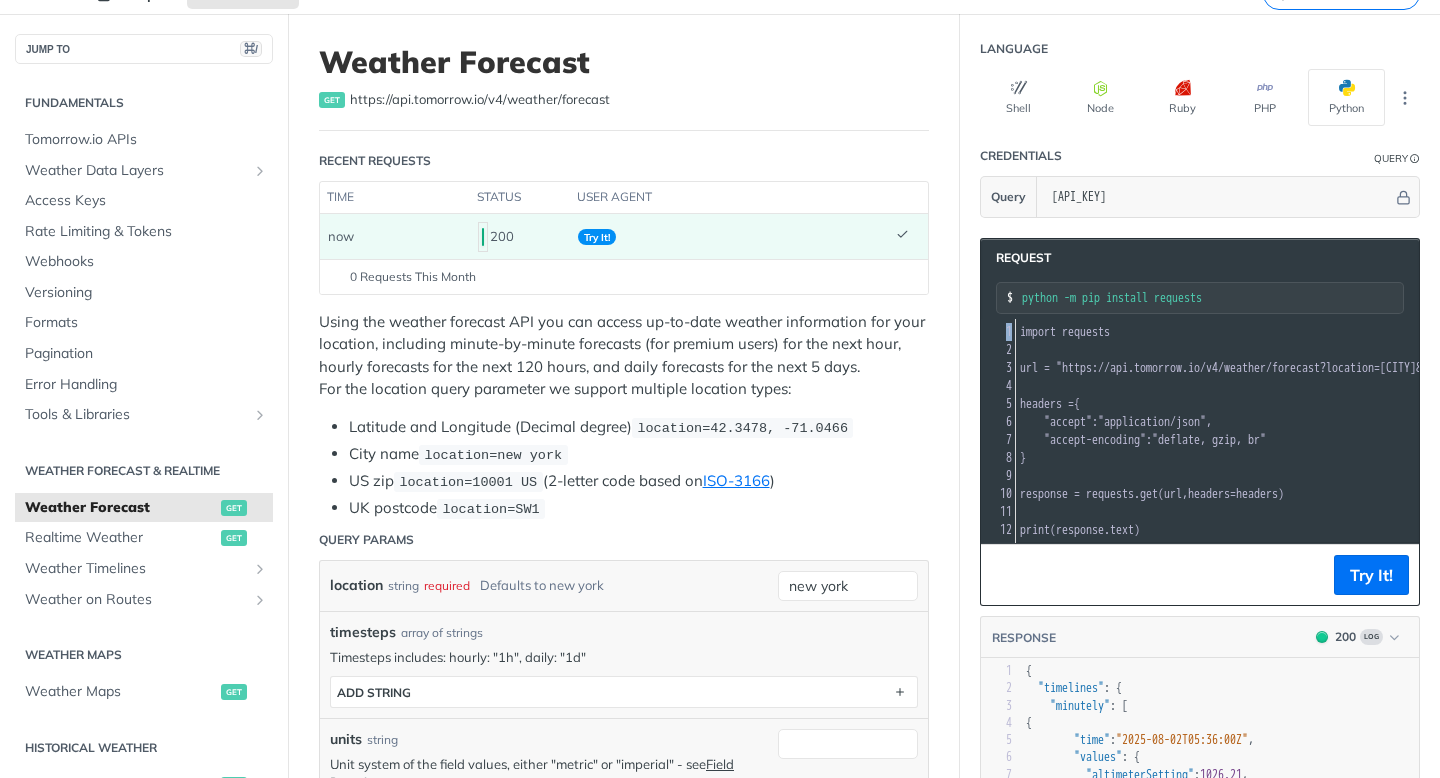 drag, startPoint x: 1177, startPoint y: 527, endPoint x: 1048, endPoint y: 460, distance: 145.36162 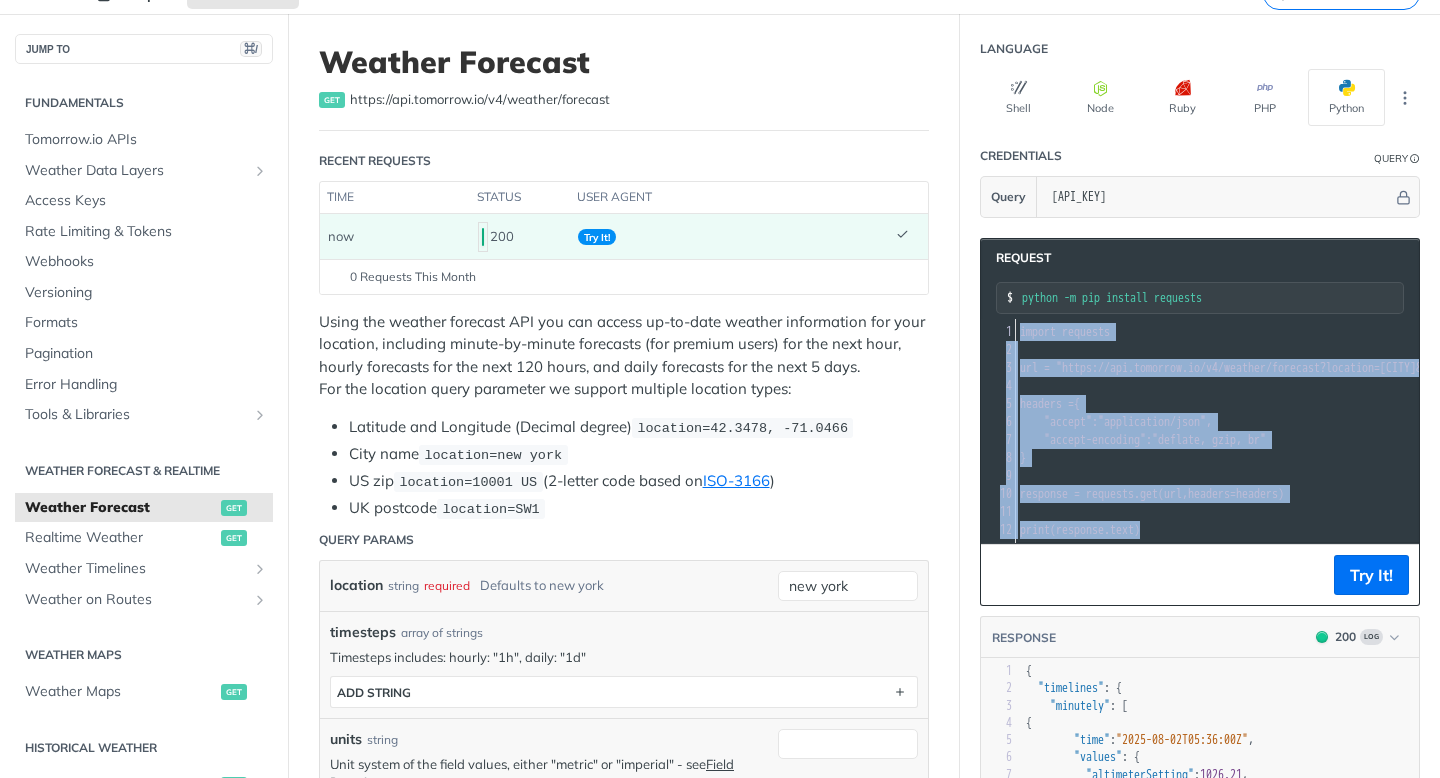 drag, startPoint x: 1174, startPoint y: 527, endPoint x: 973, endPoint y: 275, distance: 322.343 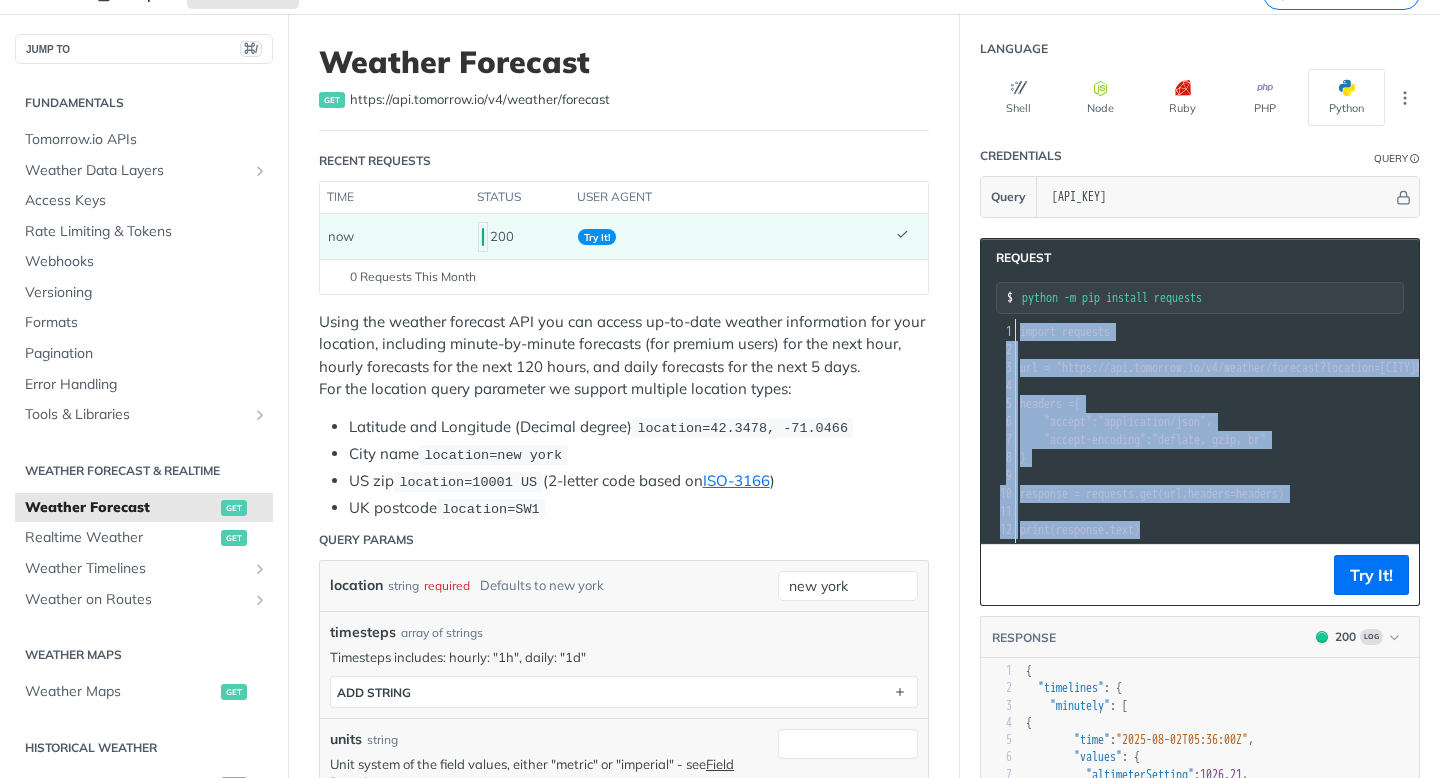 copy on "import   requests 2 ​ 3 url   =   "https://api.tomorrow.io/v4/weather/forecast?location=new%20york&apikey=ozeoPflmBLWqDrI5GiZuwpFZYNkqZQ5u" 4 ​ 5 headers   =  { 6      "accept" :  "application/json" , 7      "accept-encoding" :  "deflate, gzip, br" 8 } 9 ​ 10 response   =   requests . get ( url ,  headers = headers ) 11 ​ 12 print ( response . text )" 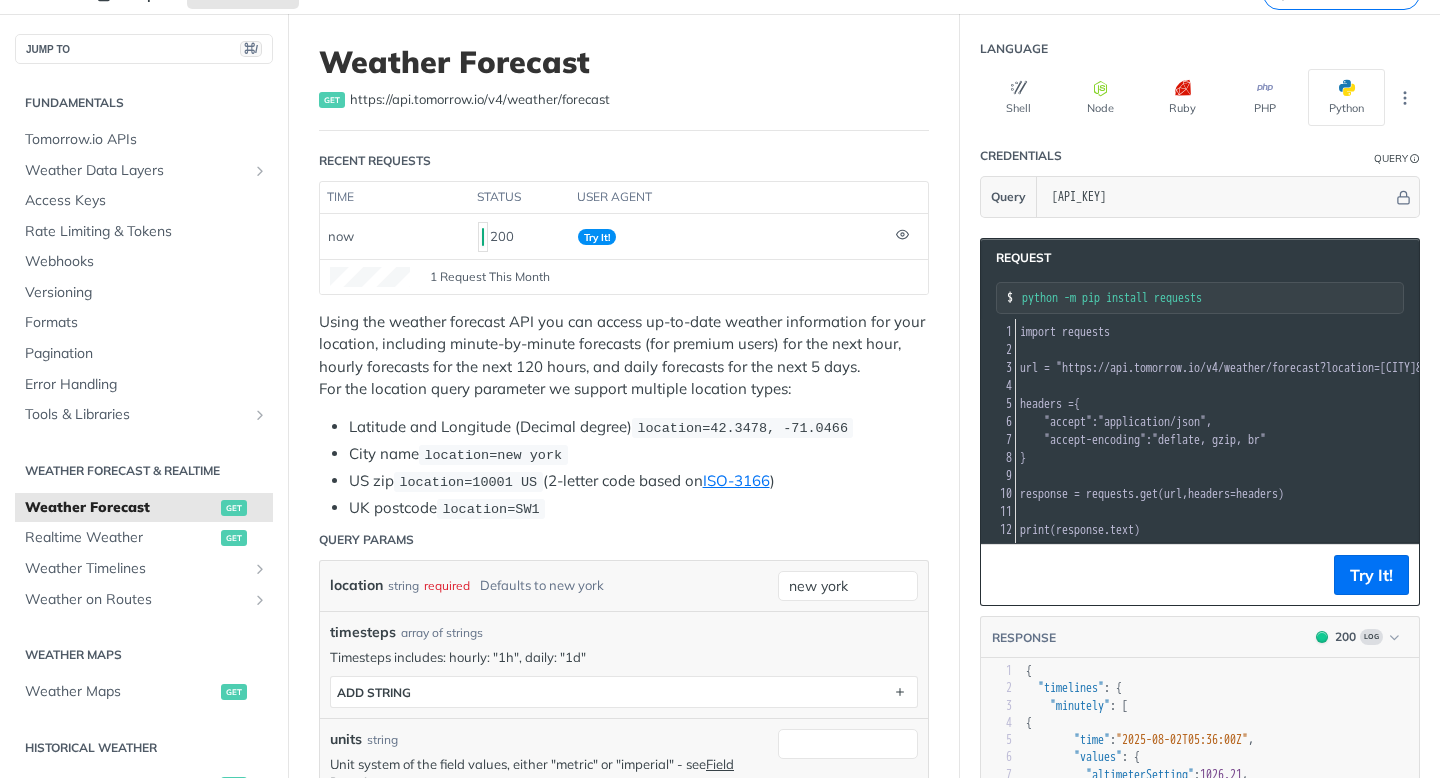 click on "RESPONSE 200 Log" at bounding box center [1200, 638] 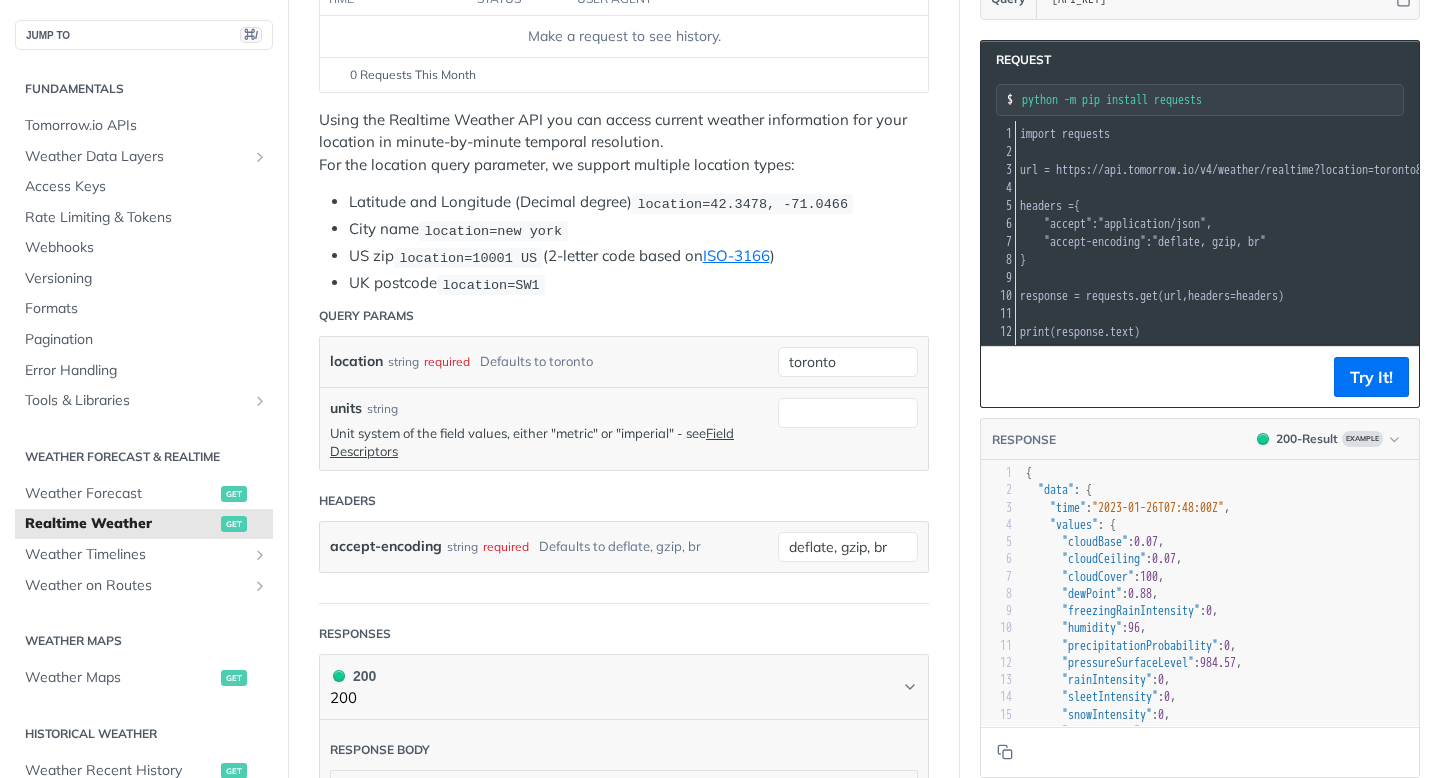 scroll, scrollTop: 358, scrollLeft: 0, axis: vertical 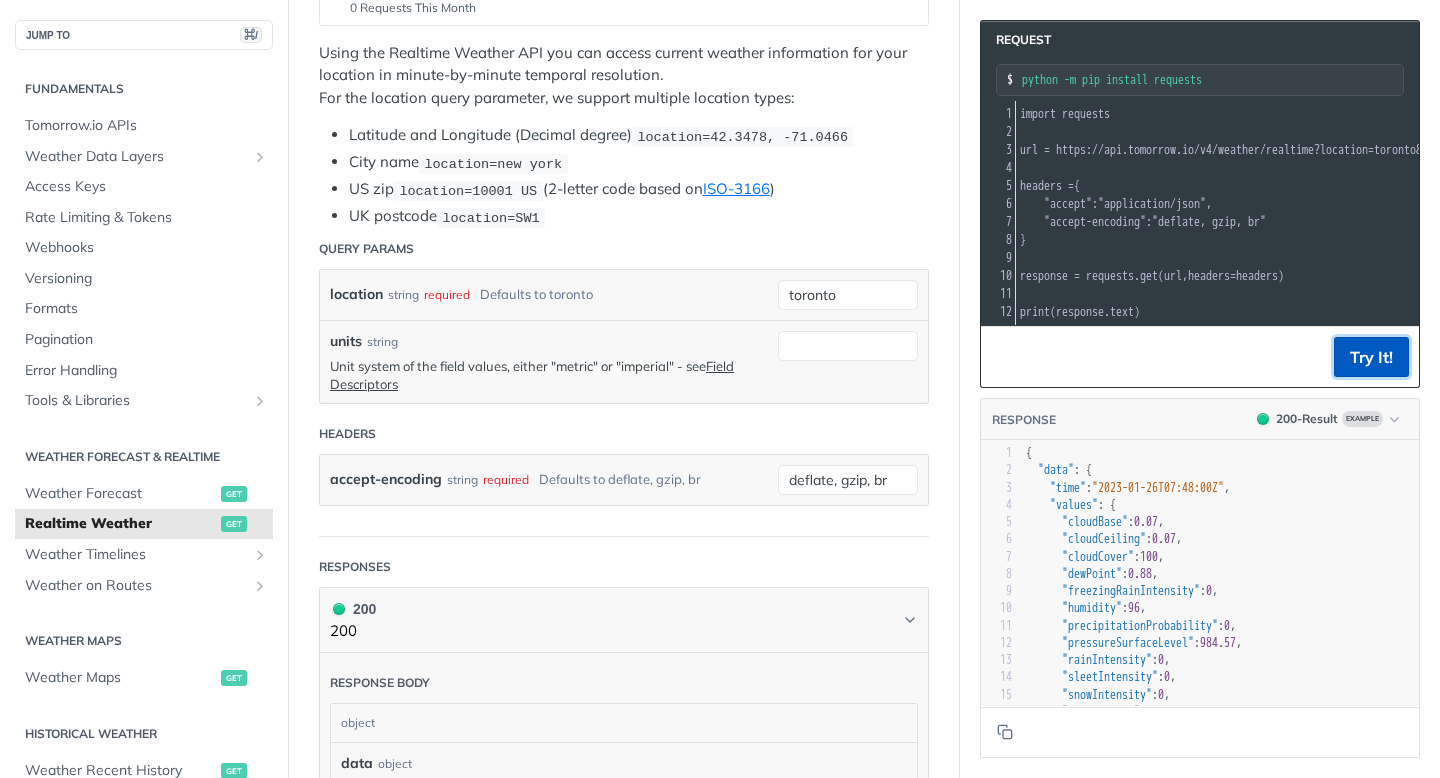 click on "Try It!" at bounding box center [1371, 357] 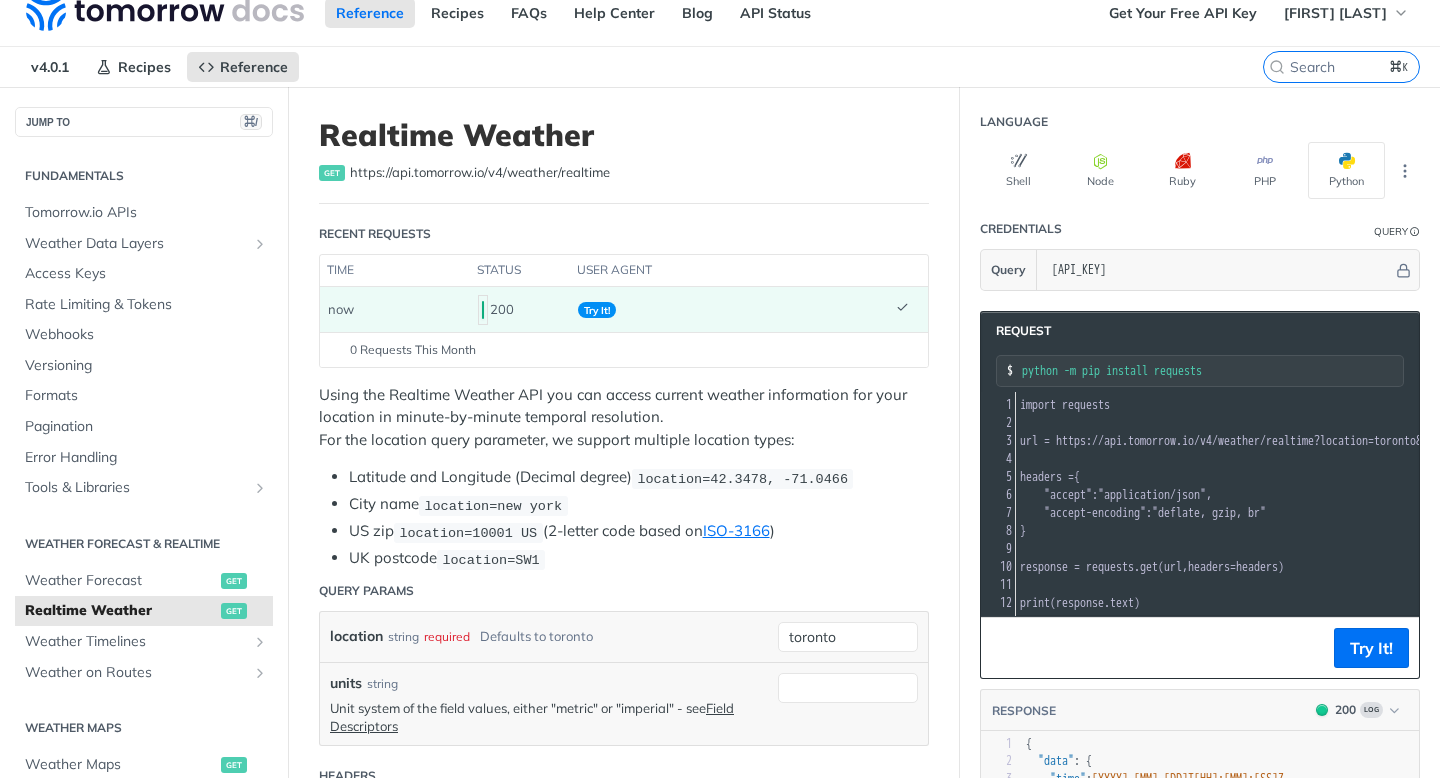 scroll, scrollTop: 80, scrollLeft: 0, axis: vertical 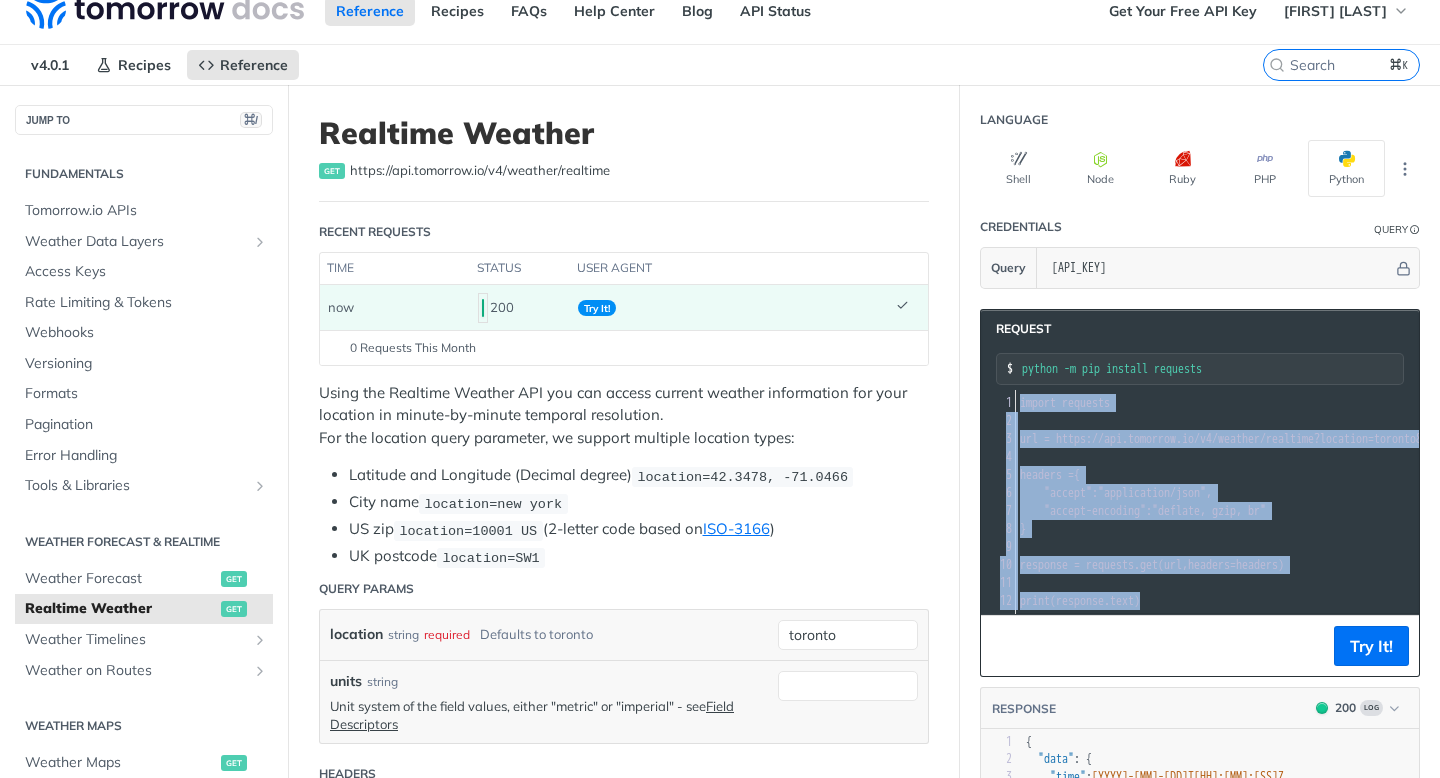 drag, startPoint x: 1169, startPoint y: 601, endPoint x: 1022, endPoint y: 405, distance: 245 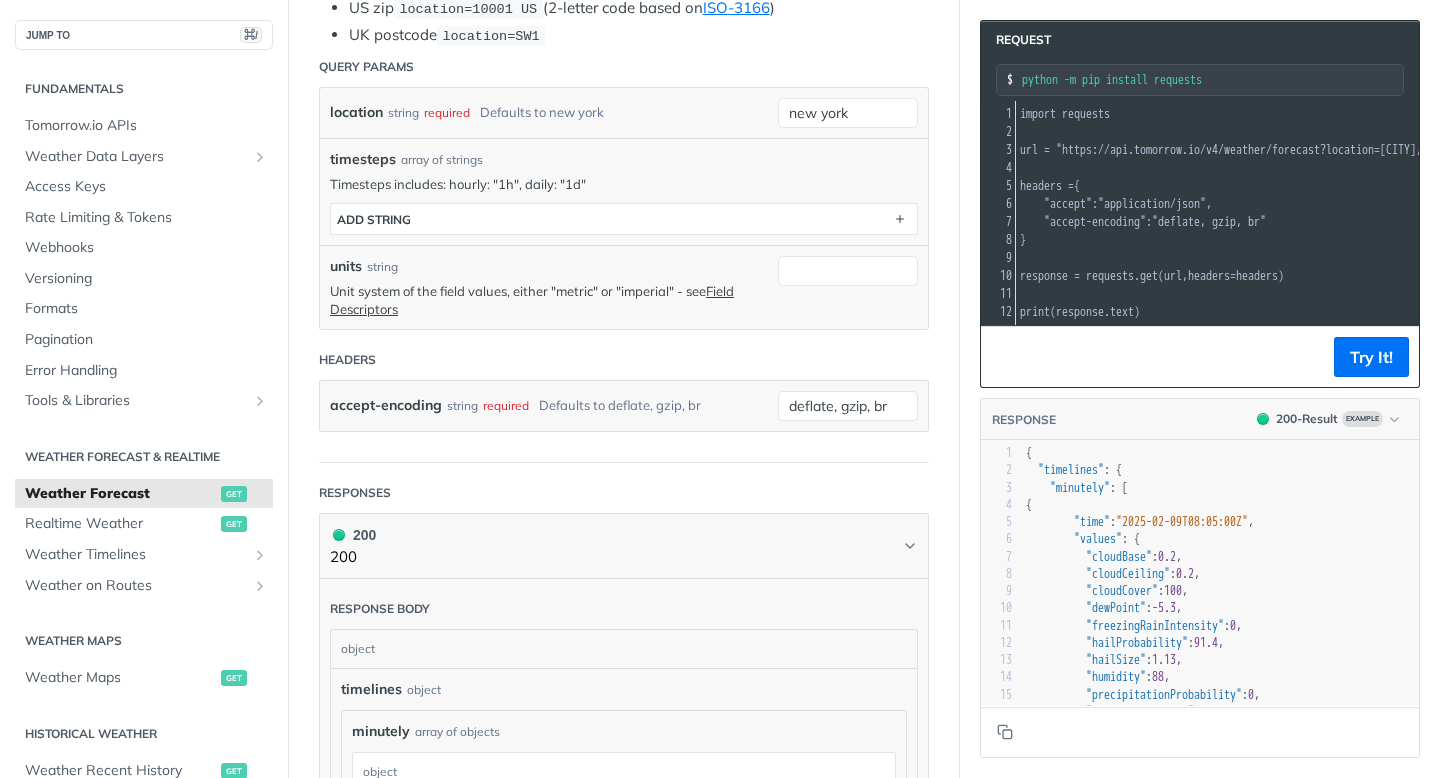 scroll, scrollTop: 580, scrollLeft: 0, axis: vertical 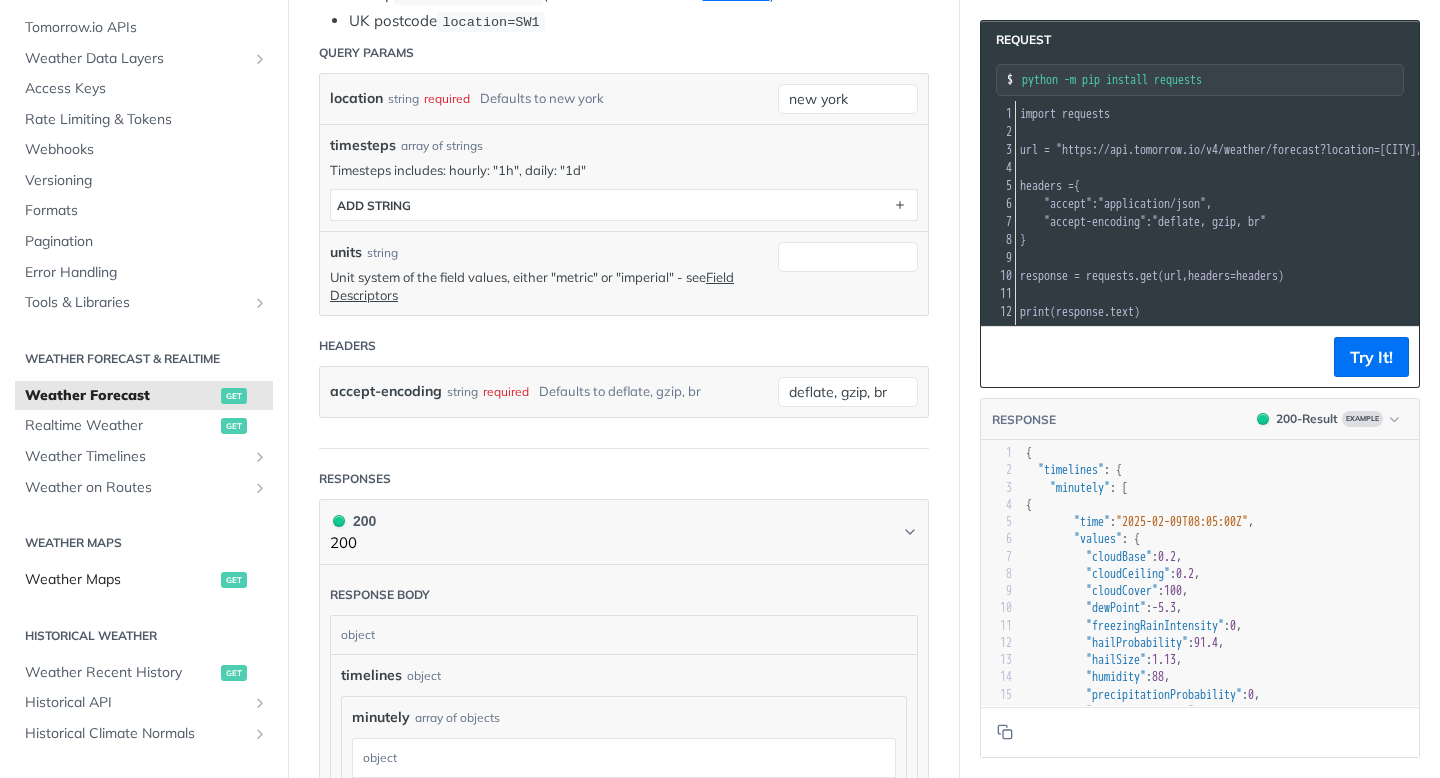 click on "Weather Maps" at bounding box center (120, 580) 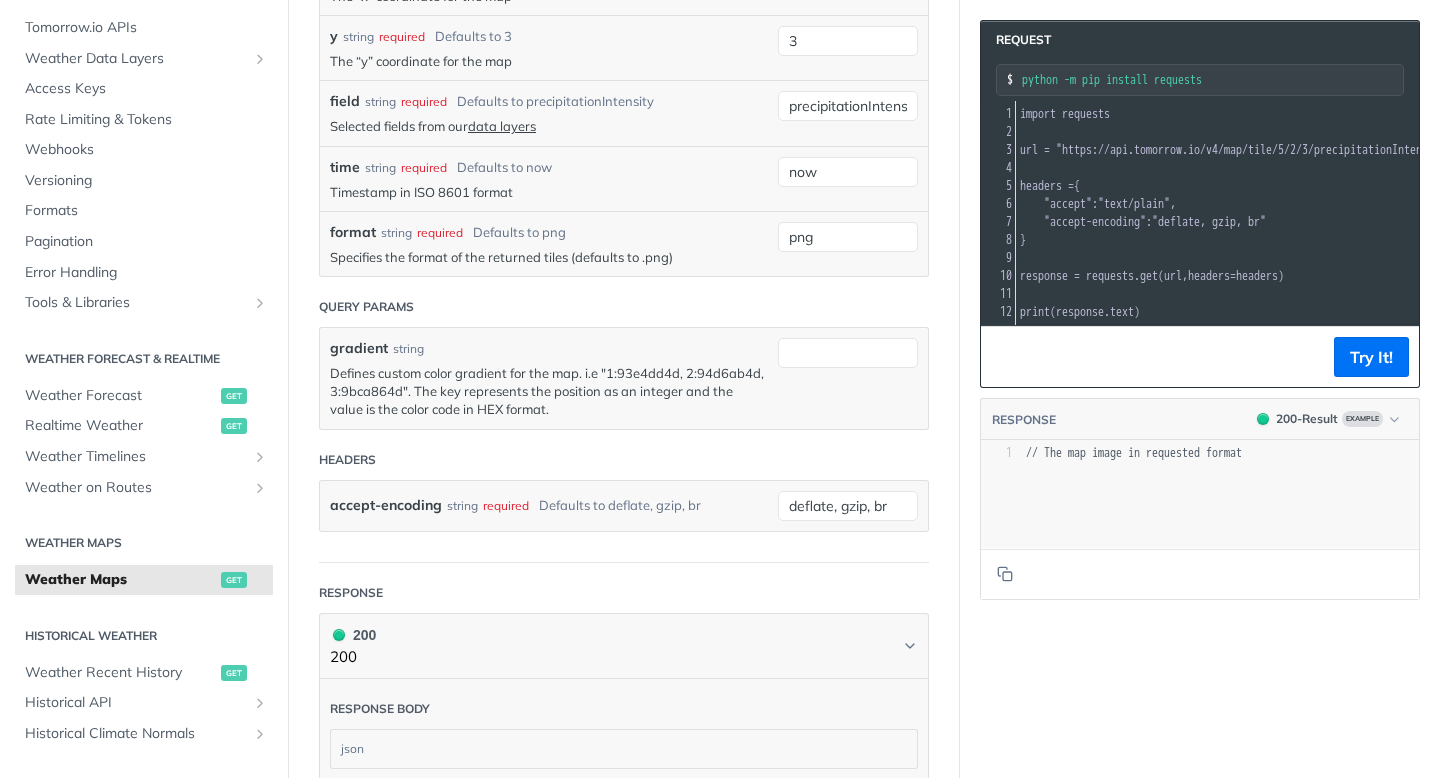 scroll, scrollTop: 2109, scrollLeft: 0, axis: vertical 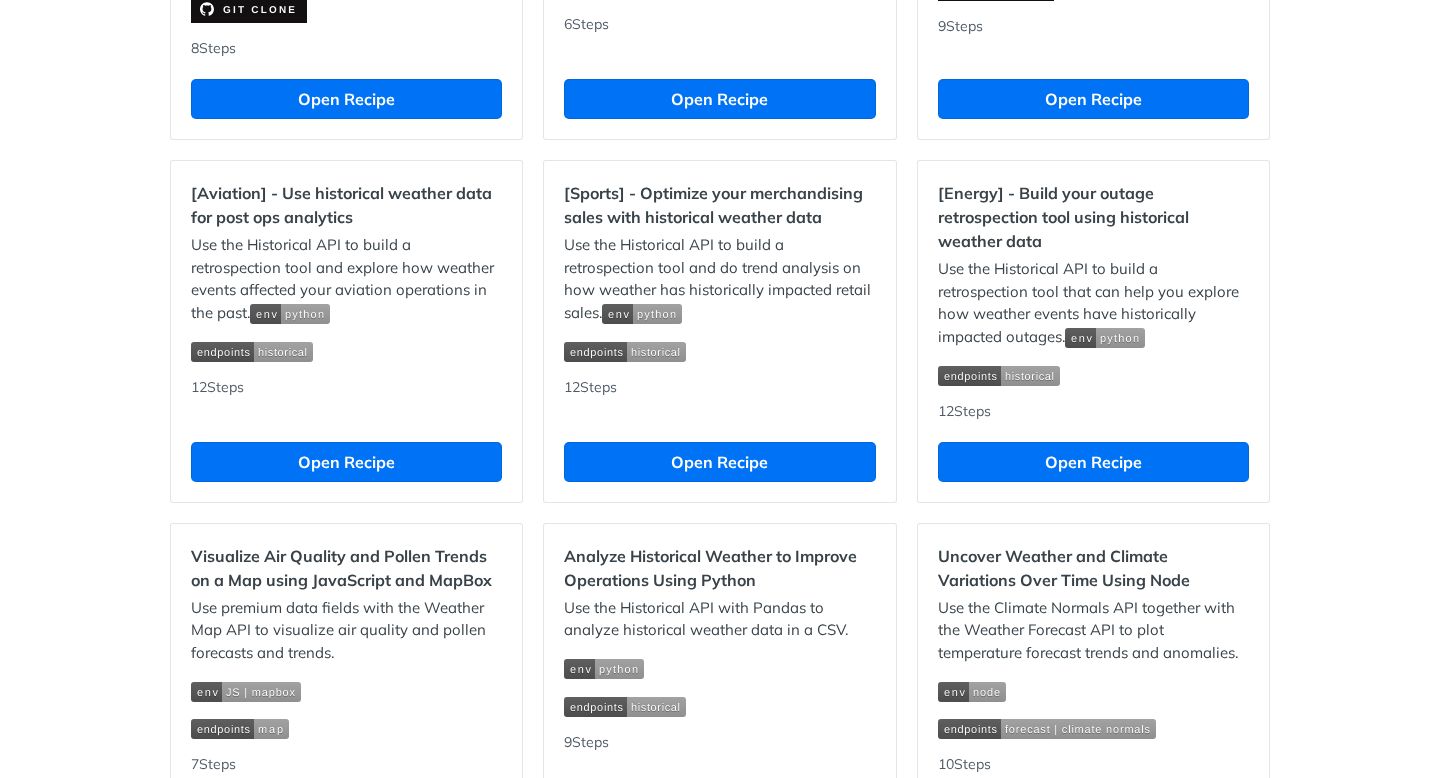 click at bounding box center (642, 314) 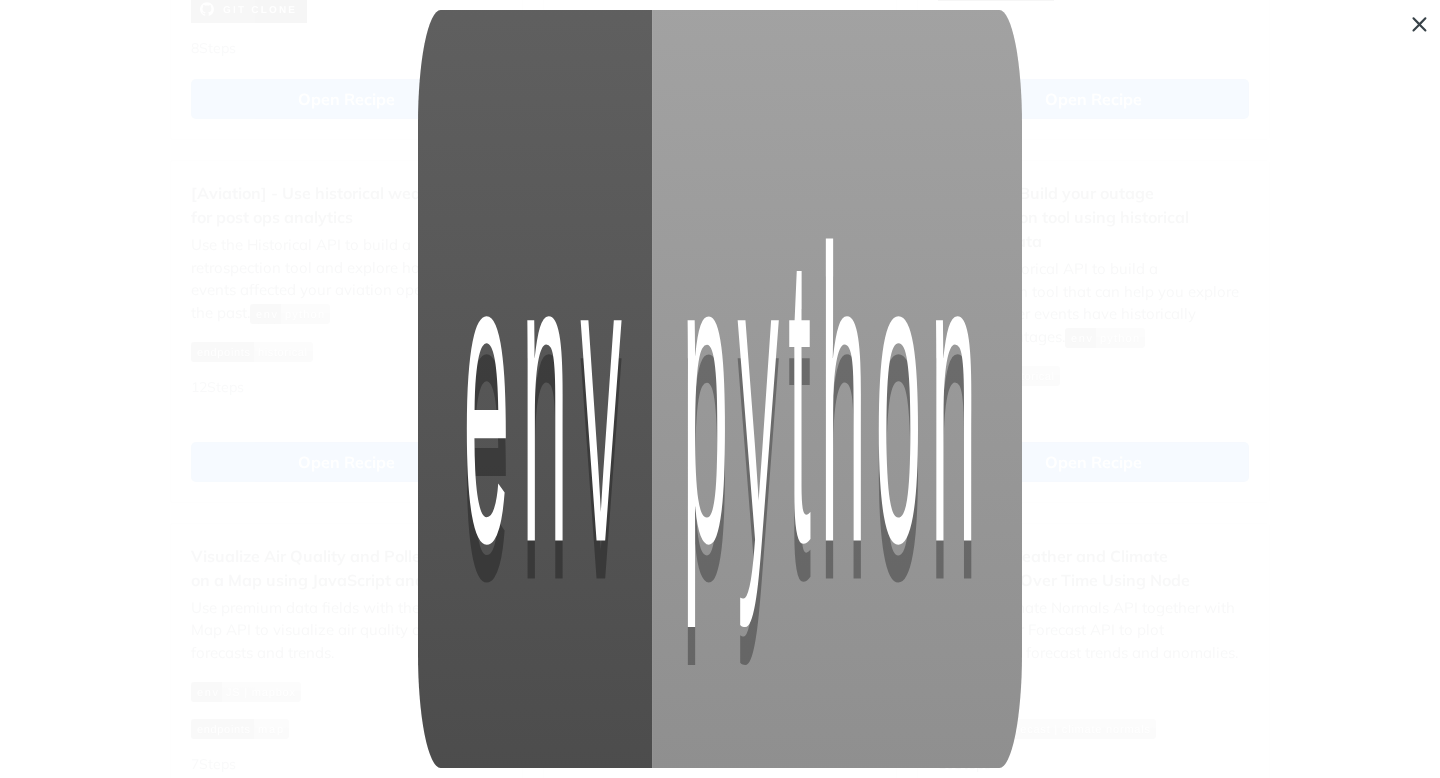 click at bounding box center (720, 389) 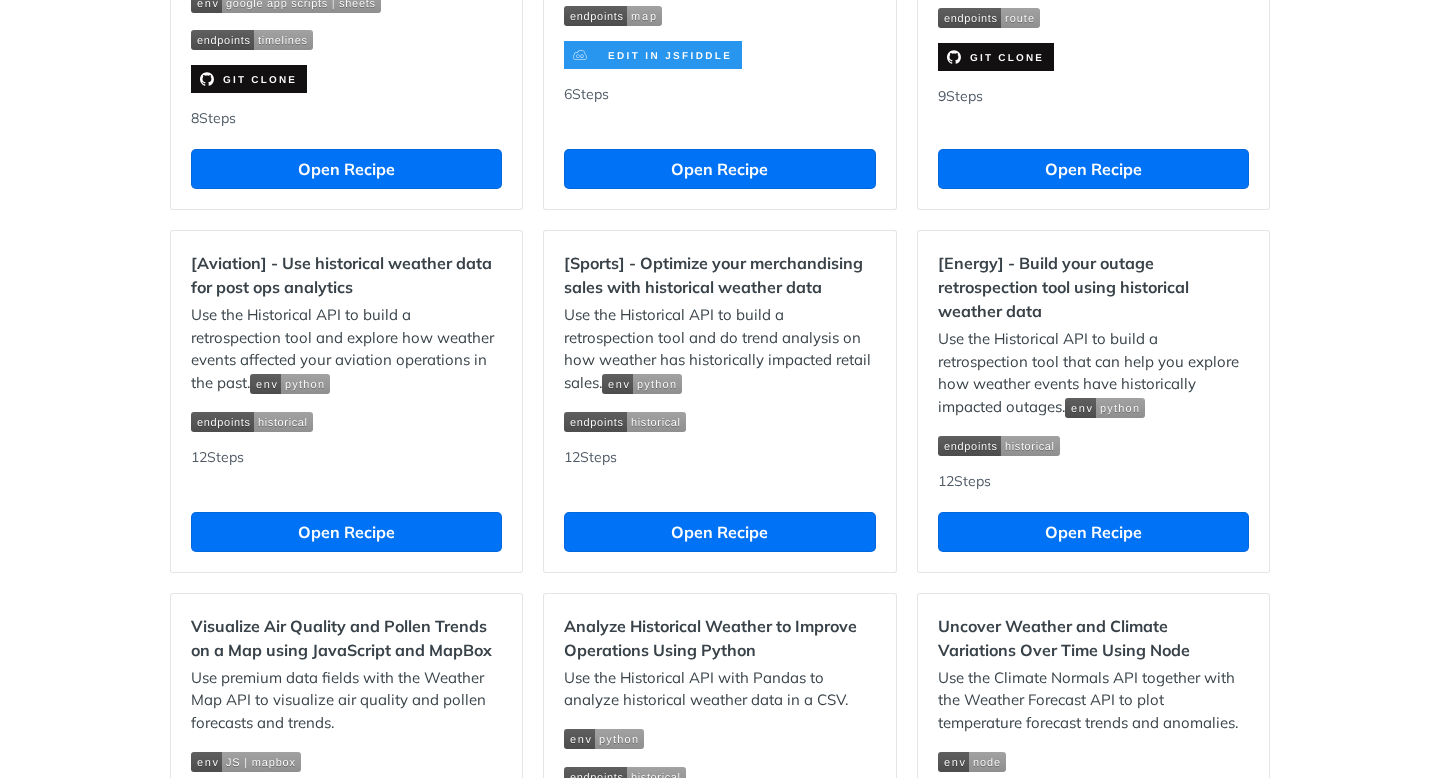 scroll, scrollTop: 1601, scrollLeft: 0, axis: vertical 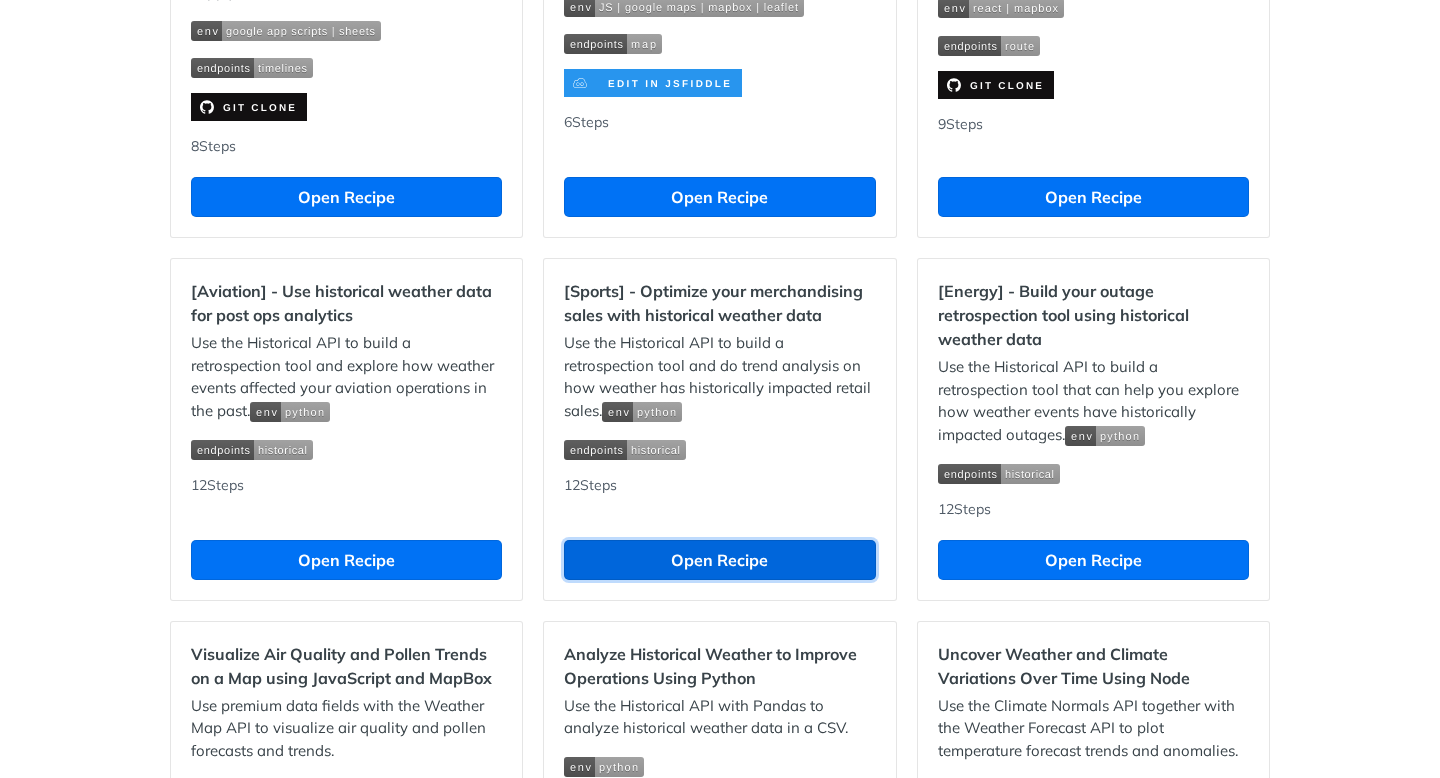 click on "Open Recipe" at bounding box center (719, 560) 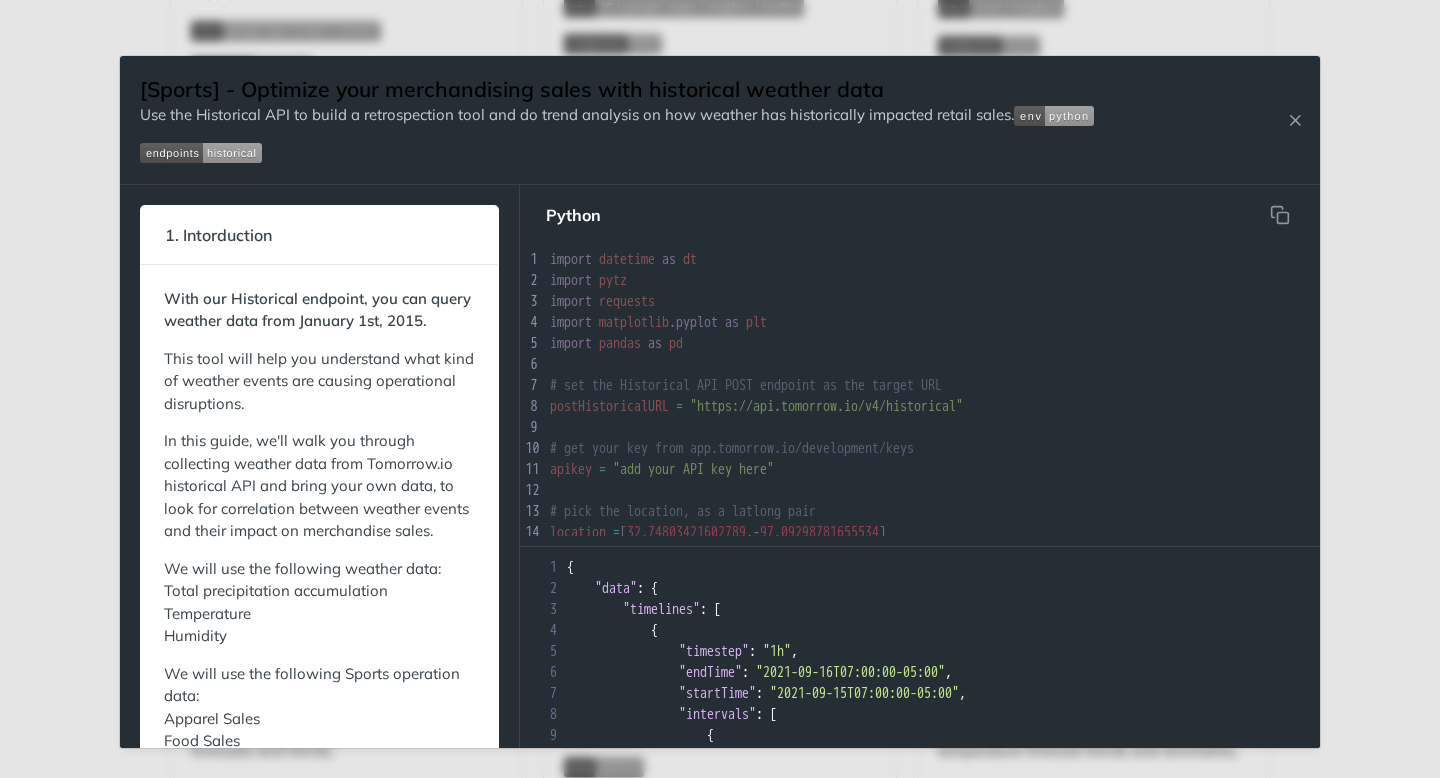 scroll, scrollTop: 31, scrollLeft: 2, axis: both 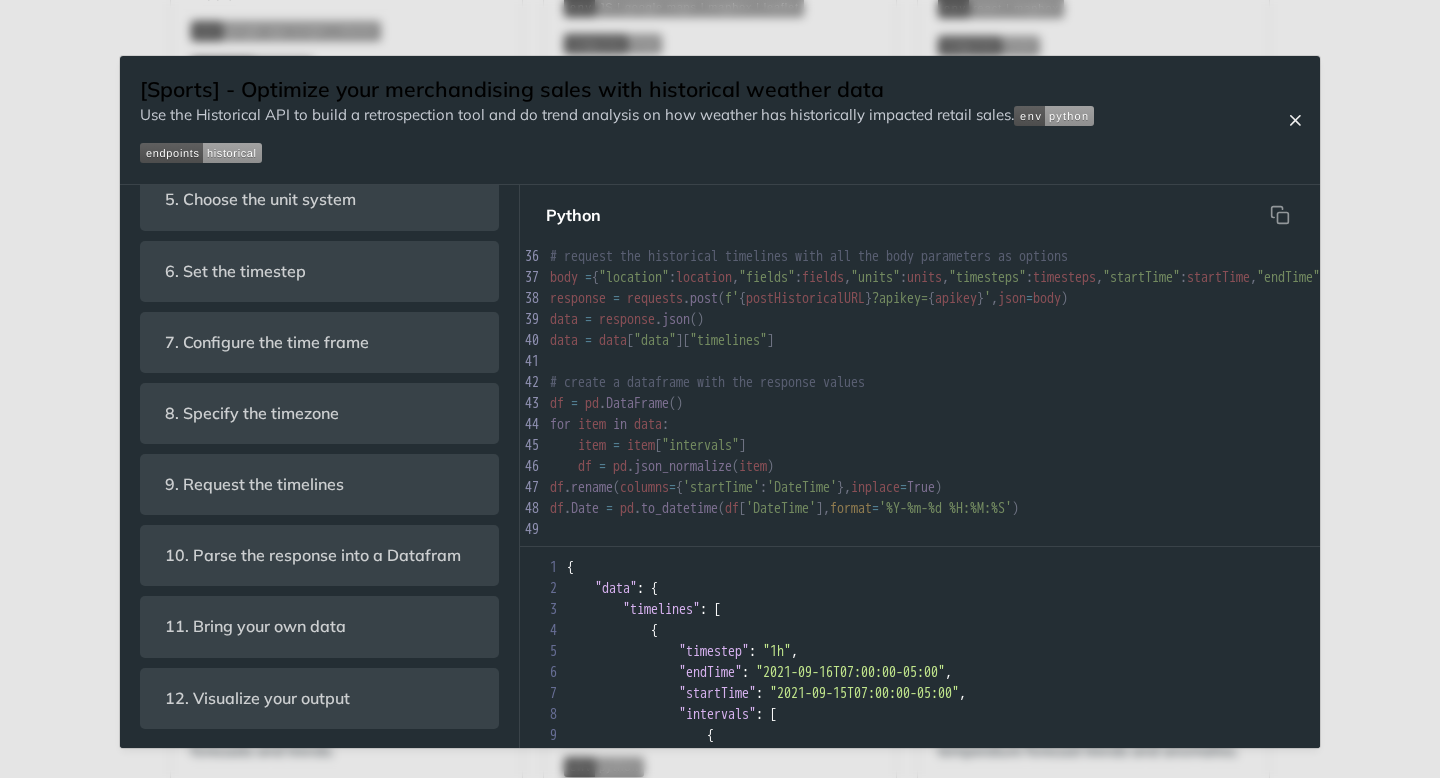 click at bounding box center [1295, 120] 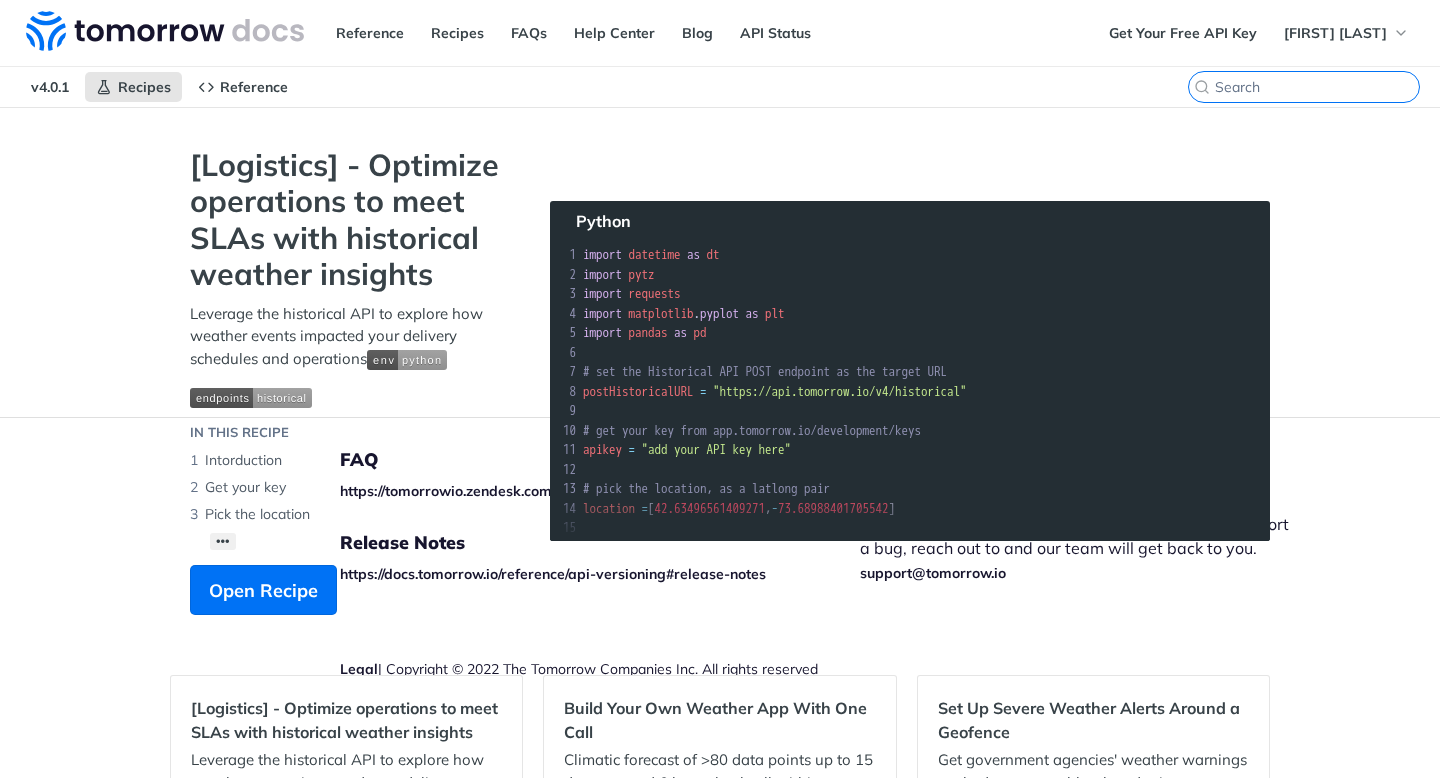 click on "⌘K" at bounding box center (1317, 87) 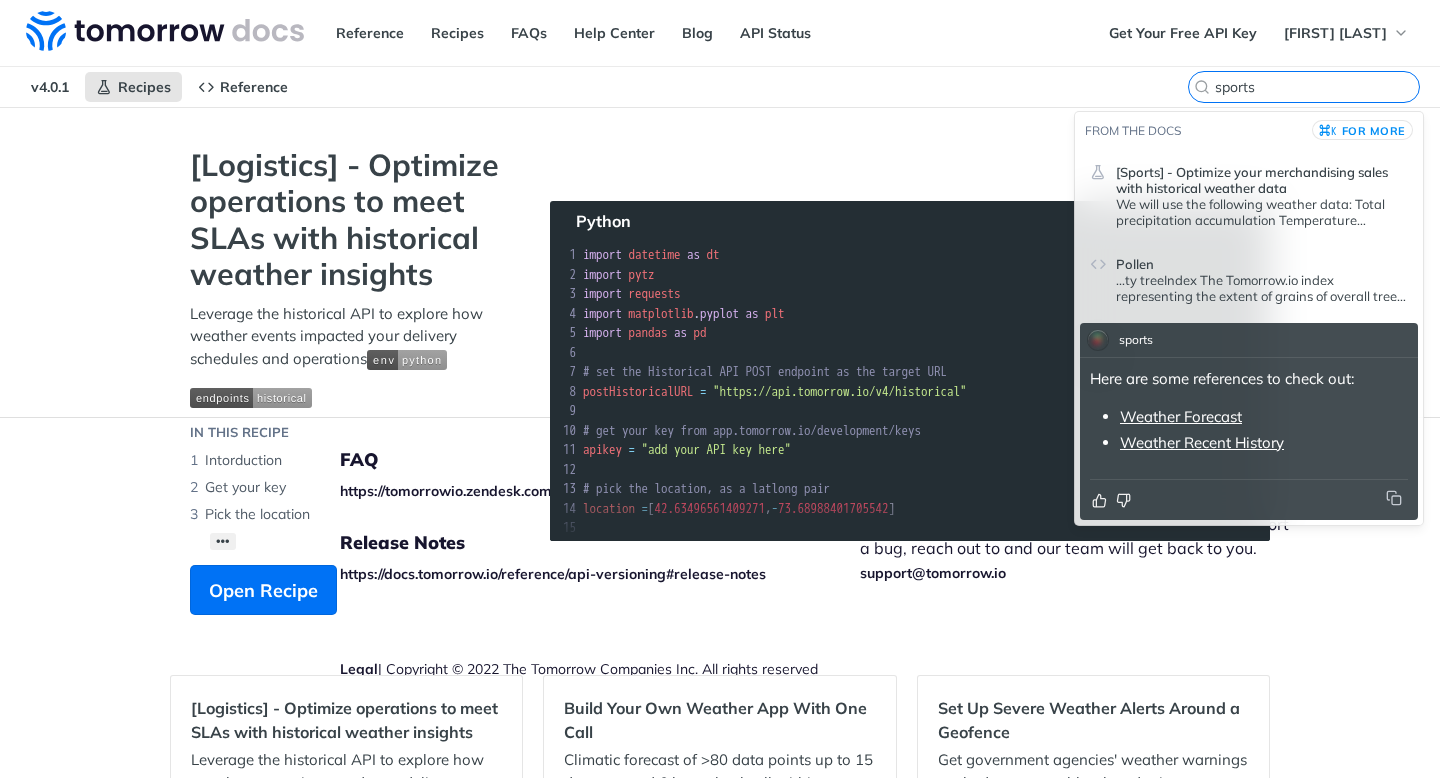 type on "sports" 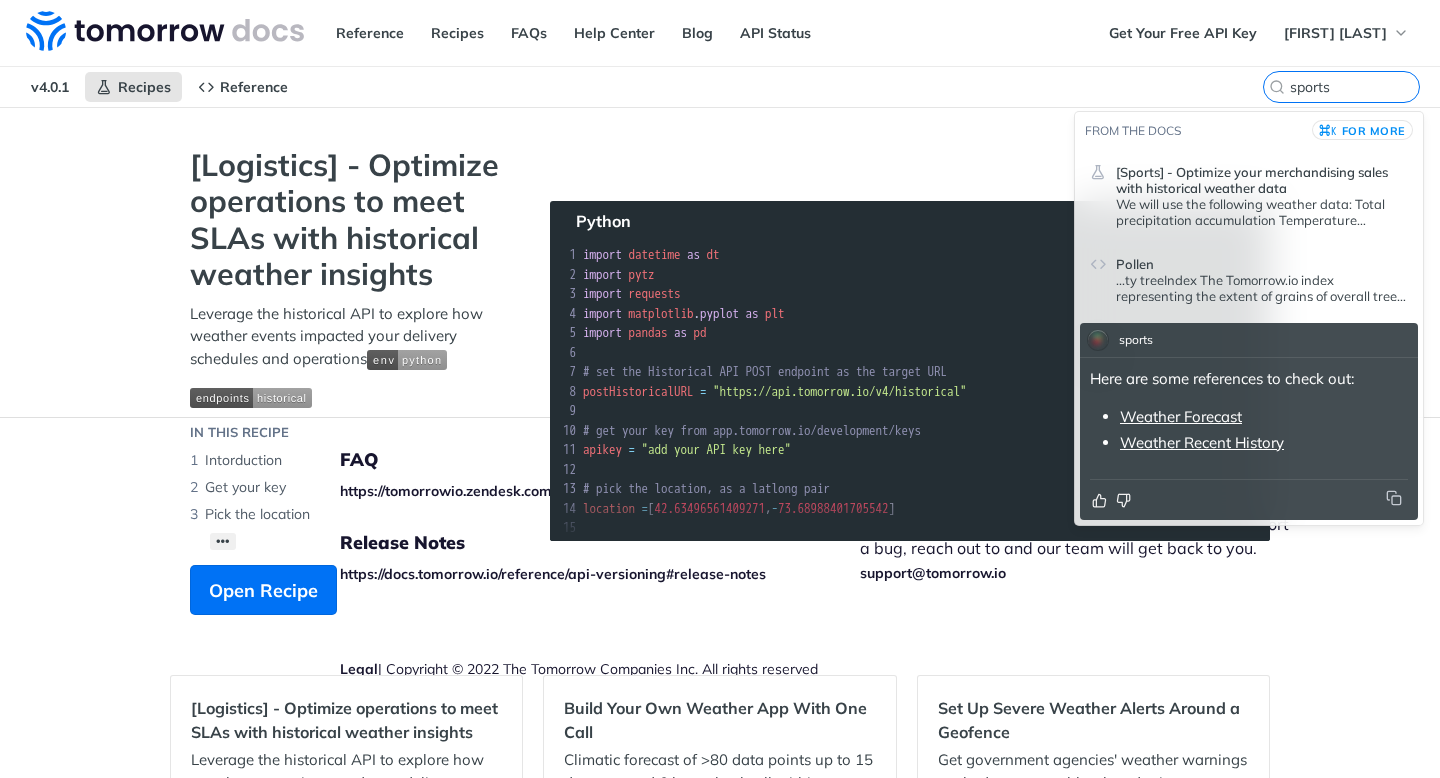 click on "Weather Forecast" at bounding box center [1181, 416] 